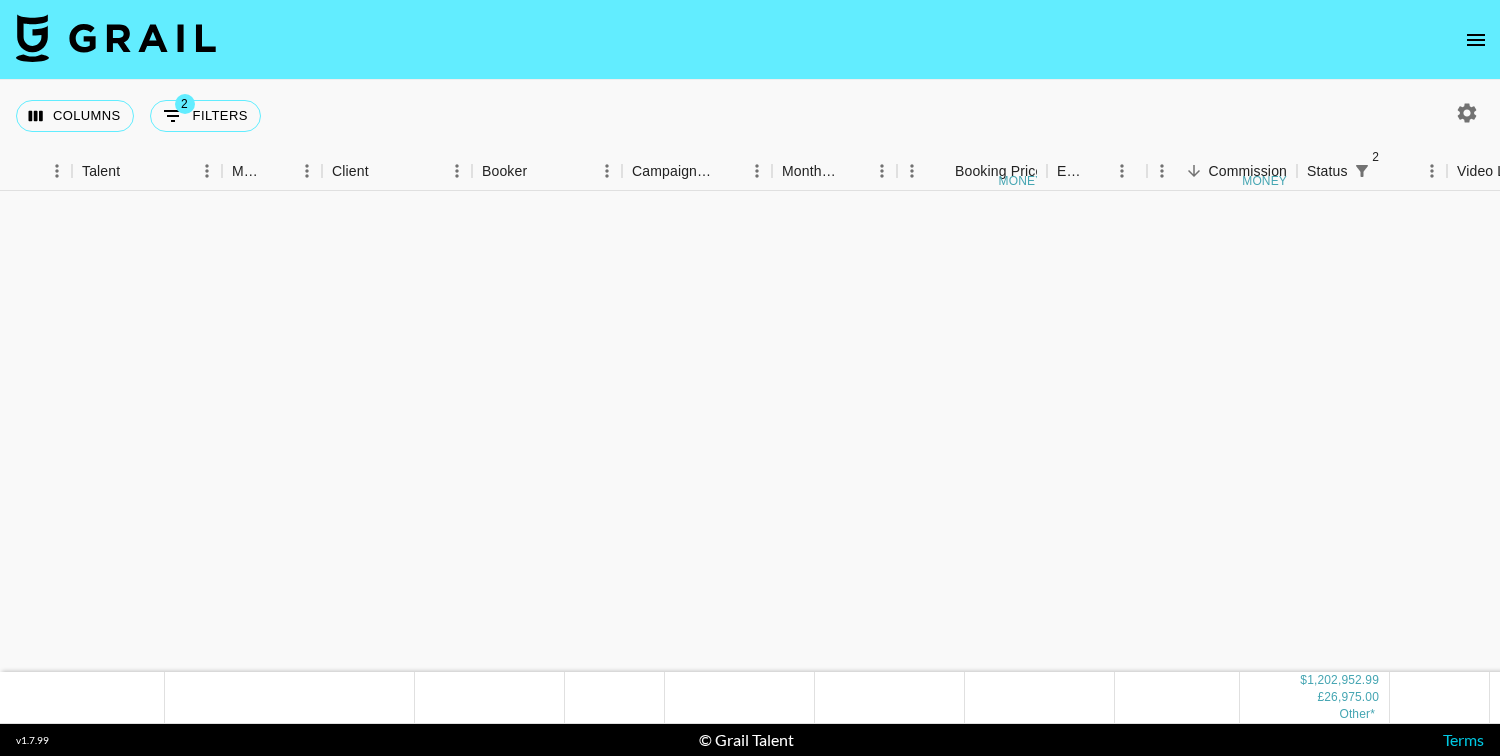 scroll, scrollTop: 0, scrollLeft: 0, axis: both 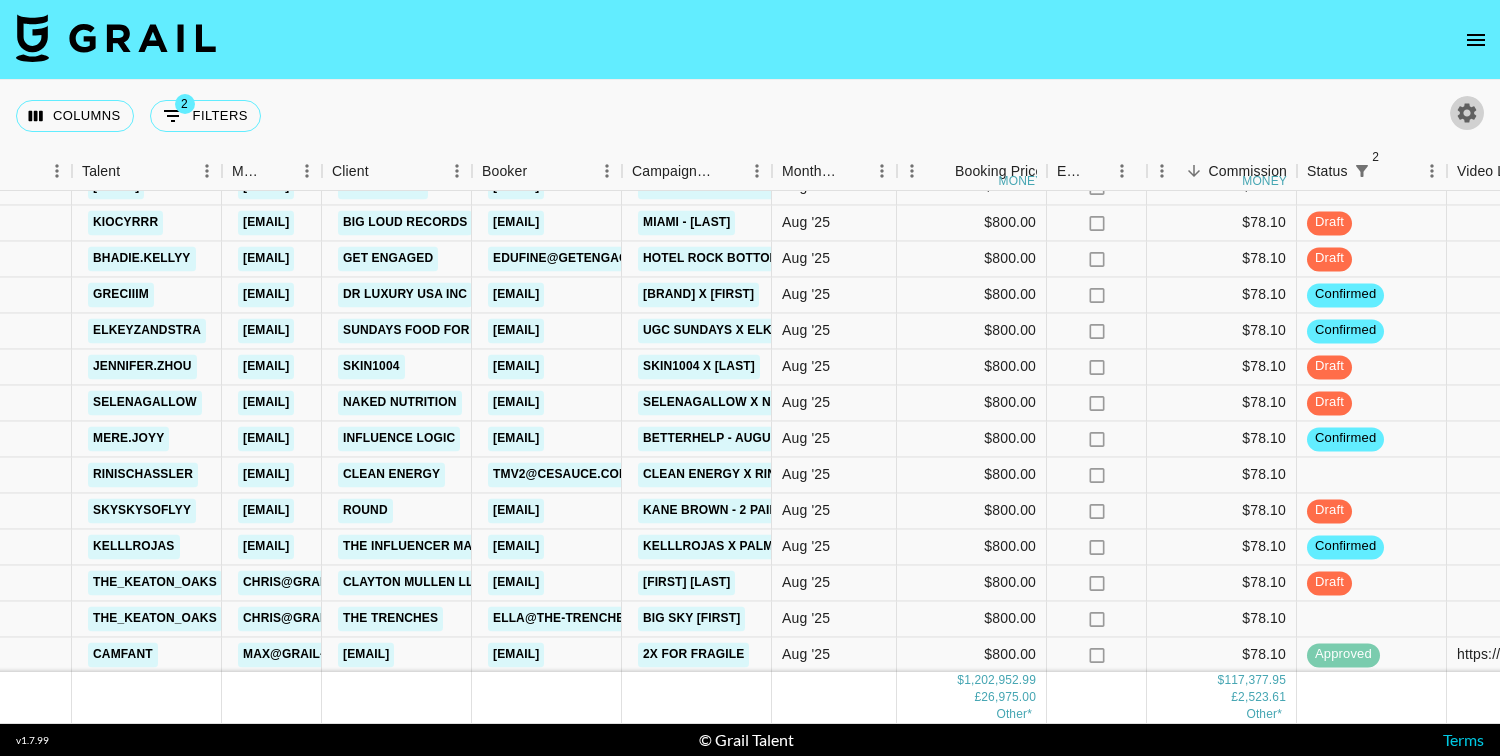 click 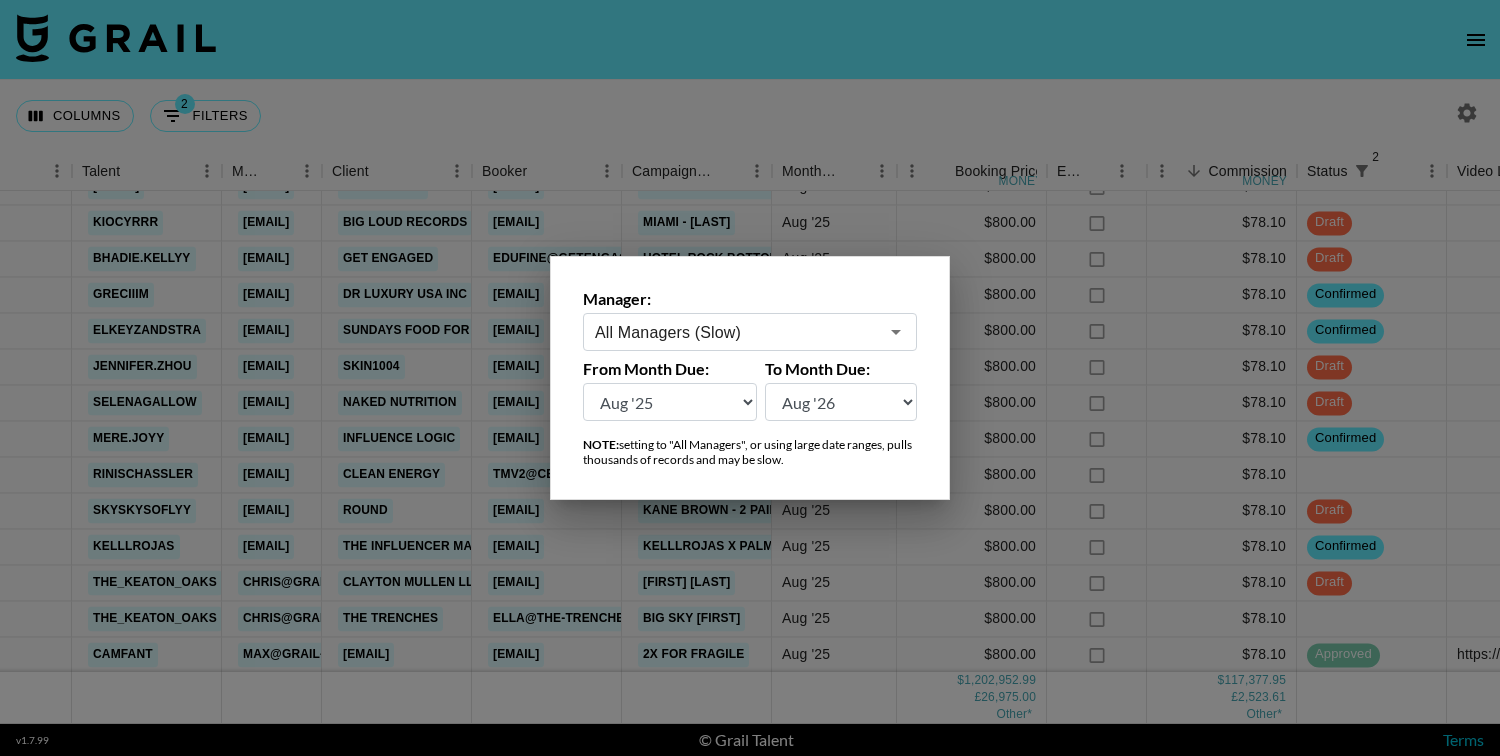 click on "All Managers (Slow) ​" at bounding box center (750, 332) 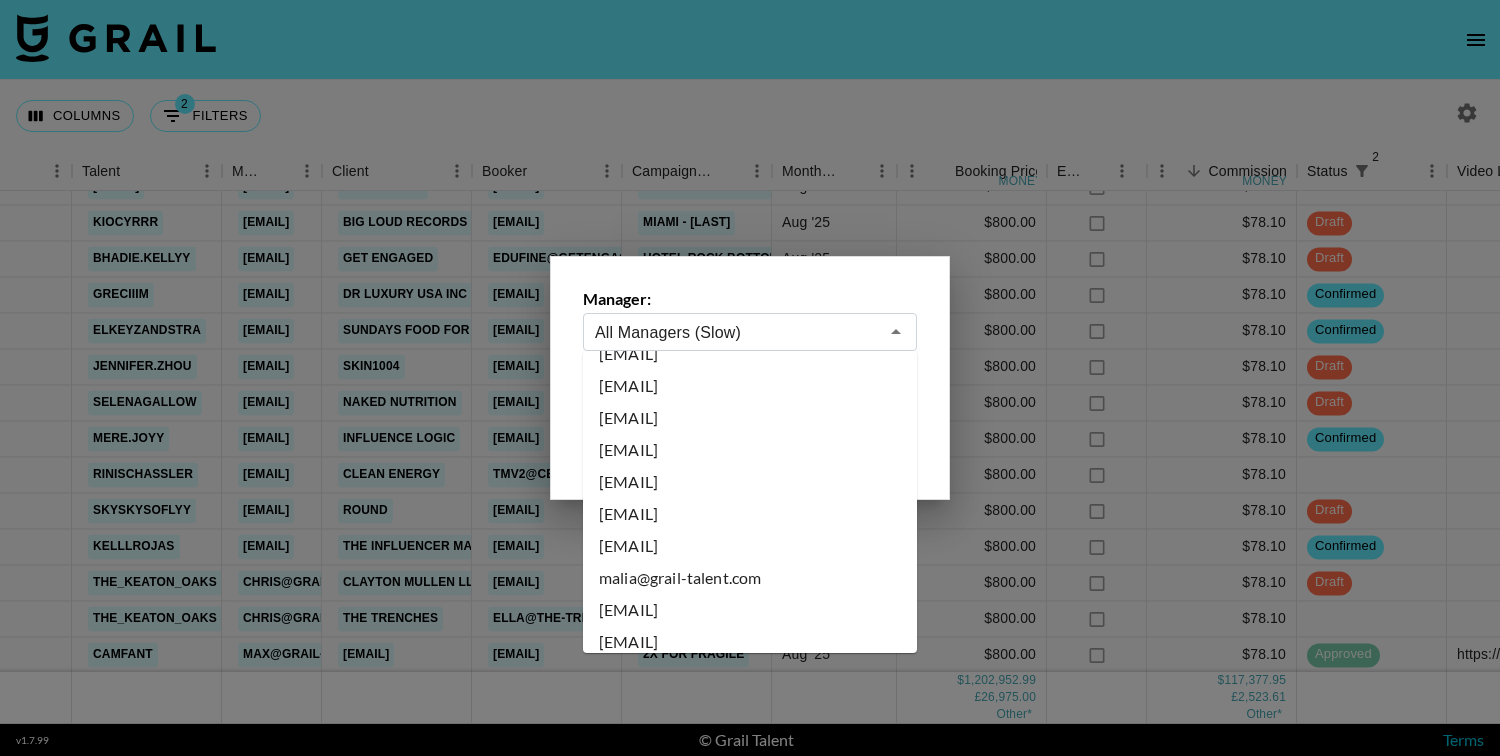 scroll, scrollTop: 7227, scrollLeft: 0, axis: vertical 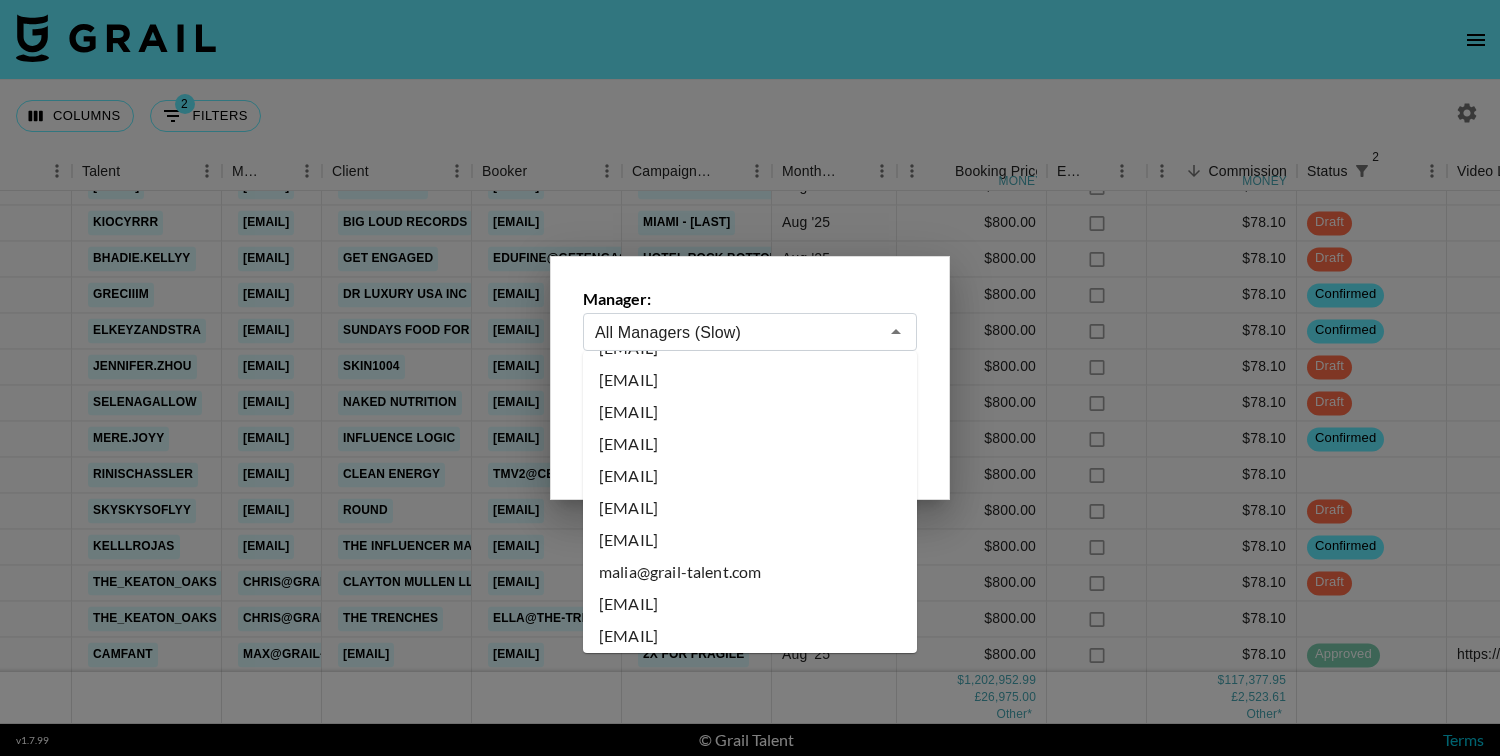 click on "[EMAIL]" at bounding box center [750, 444] 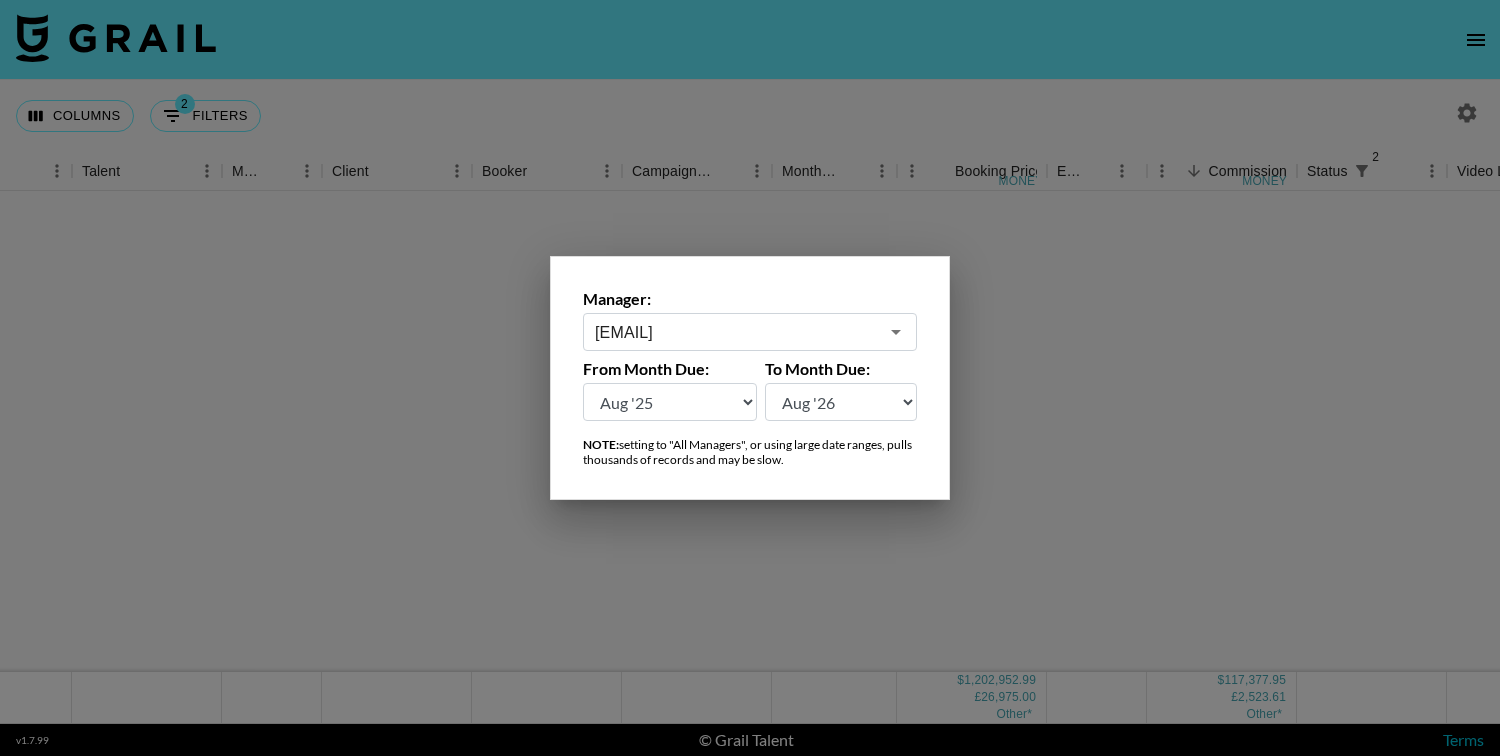 scroll, scrollTop: 0, scrollLeft: 343, axis: horizontal 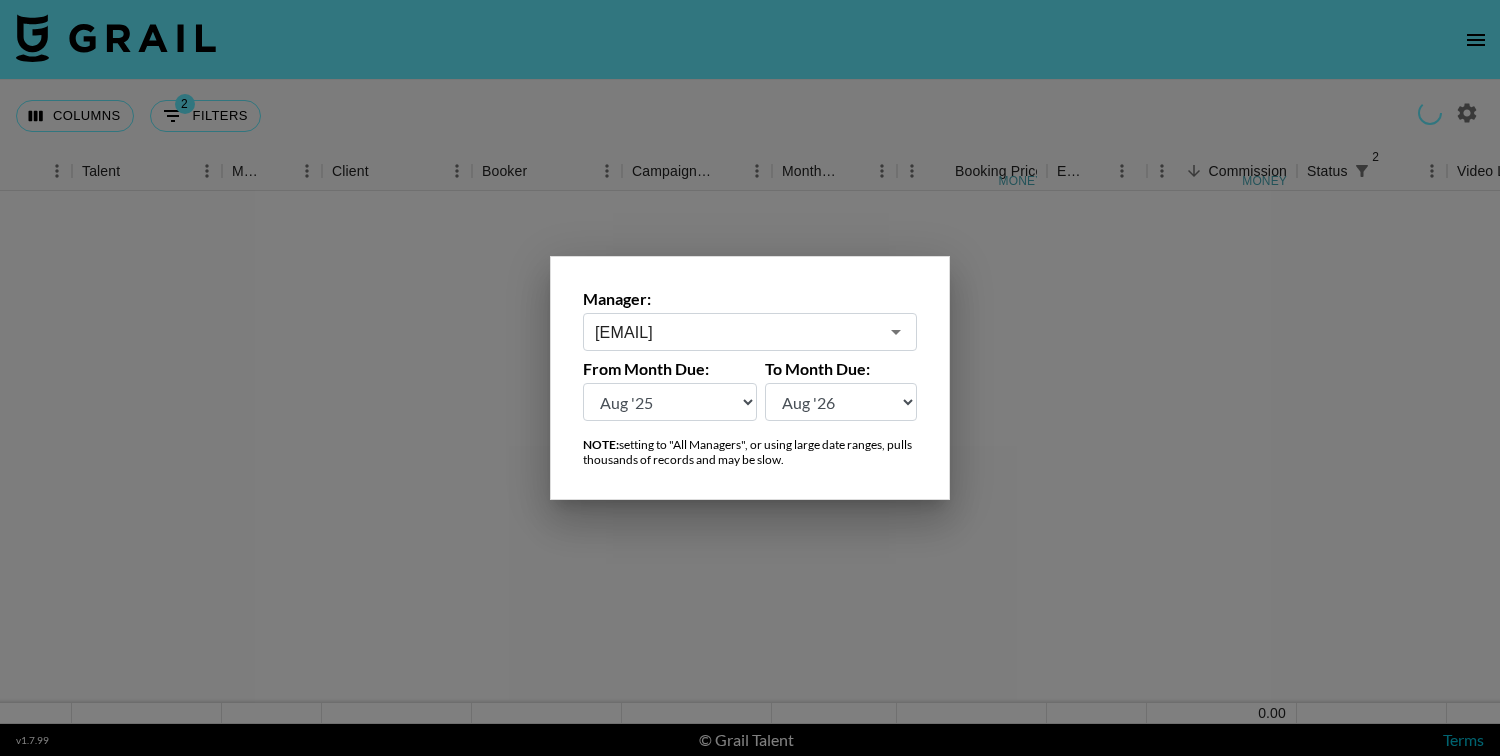 click at bounding box center [750, 378] 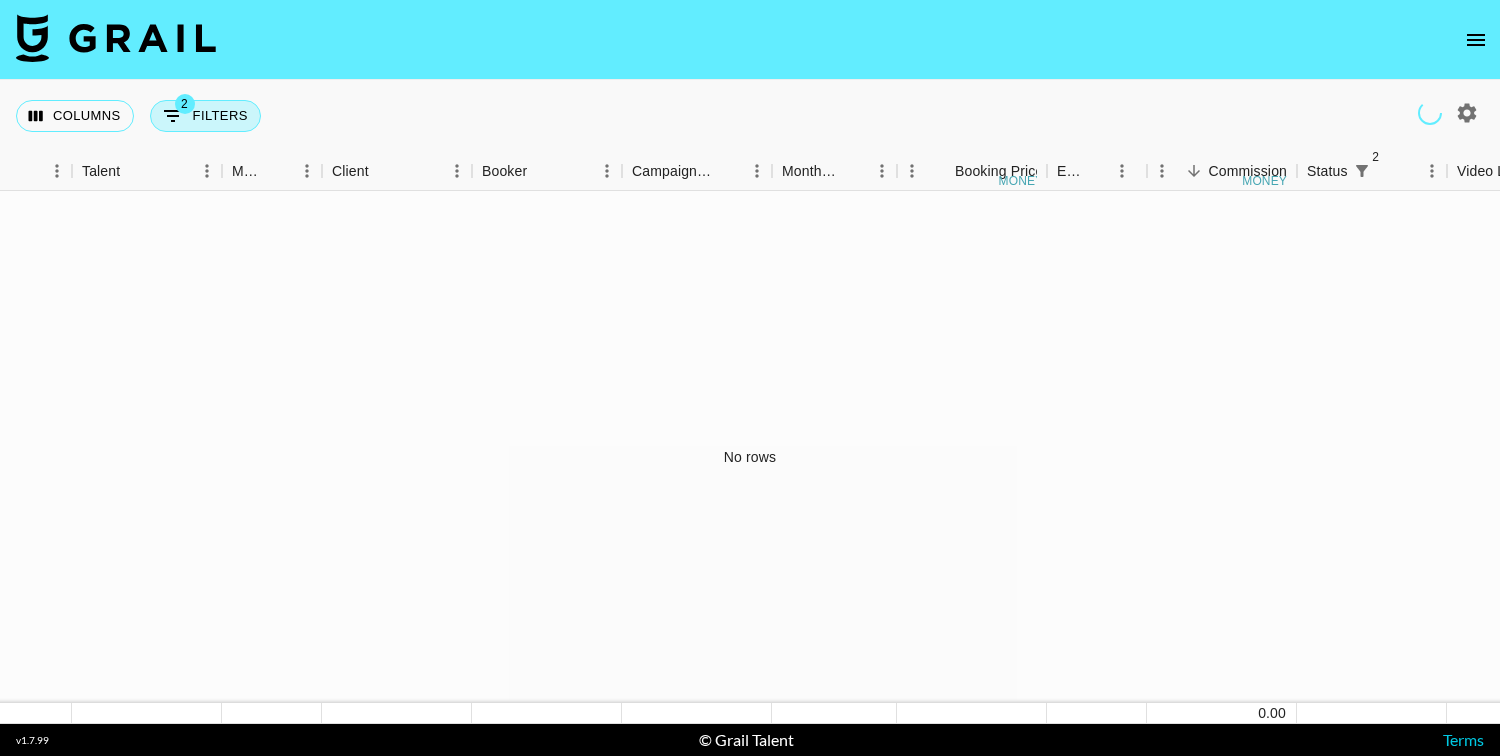 click 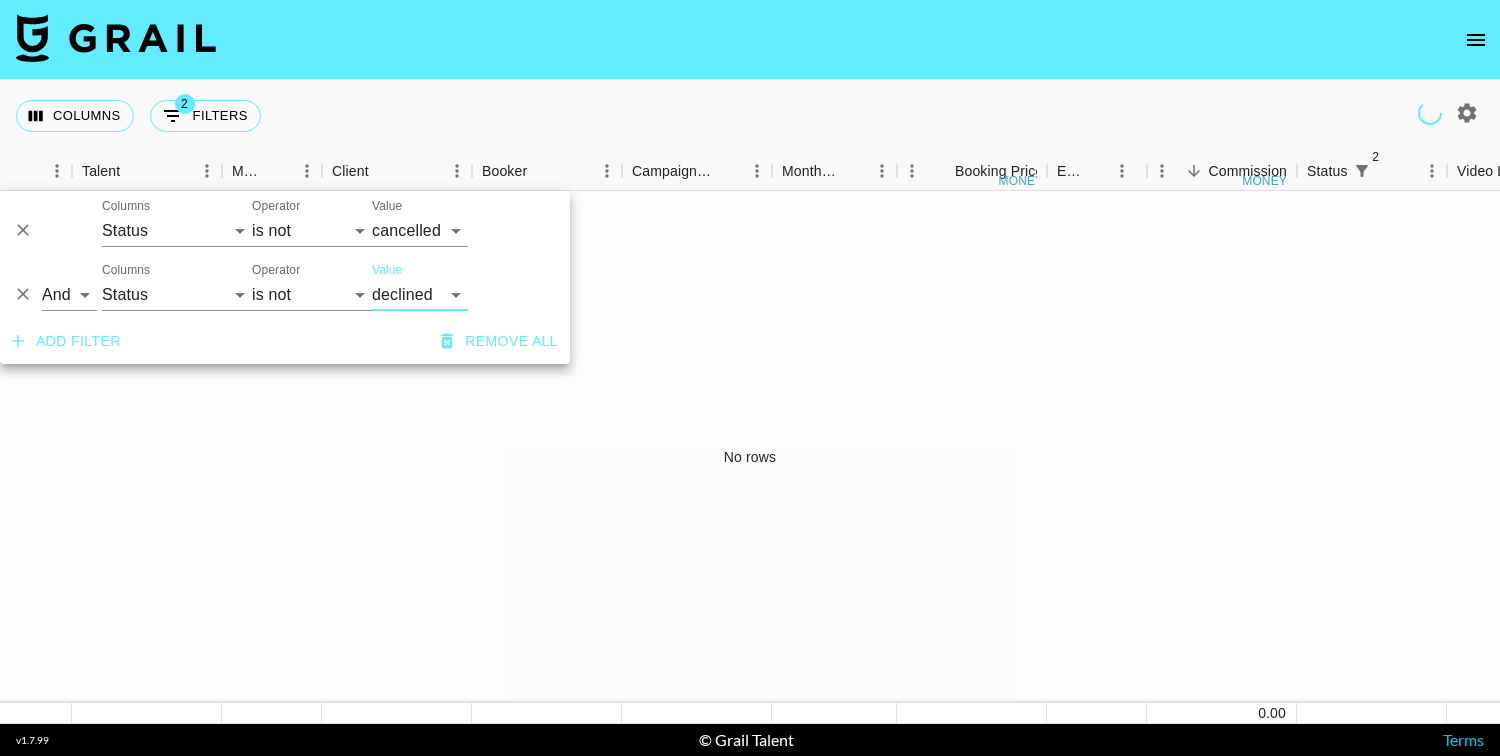 click at bounding box center [750, 40] 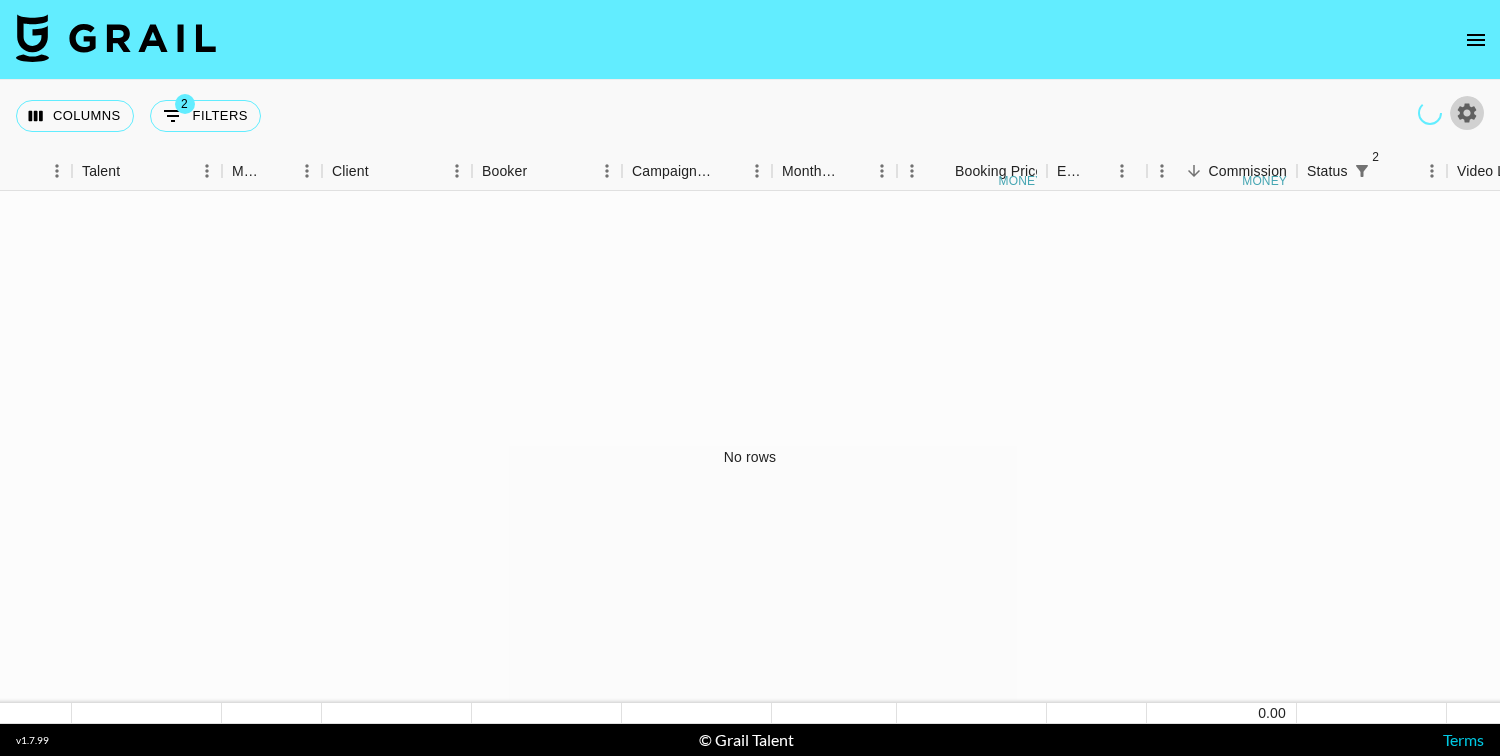click 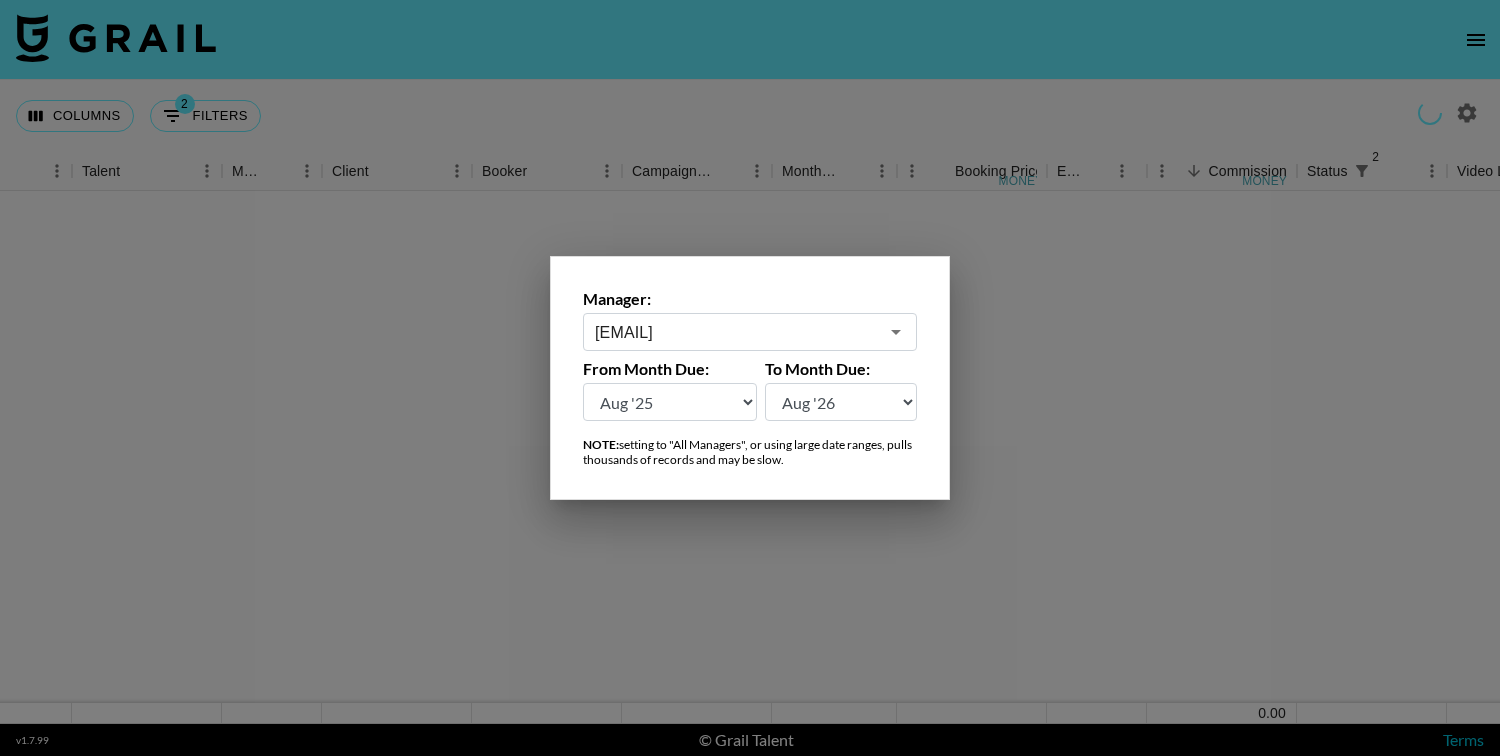 click on "Aug '26 Jul '26 Jun '26 May '26 Apr '26 Mar '26 Feb '26 Jan '26 Dec '25 Nov '25 Oct '25 Sep '25 Aug '25 Jul '25 Jun '25 May '25 Apr '25 Mar '25 Feb '25 Jan '25 Dec '24 Nov '24 Oct '24 Sep '24 Aug '24" at bounding box center [670, 402] 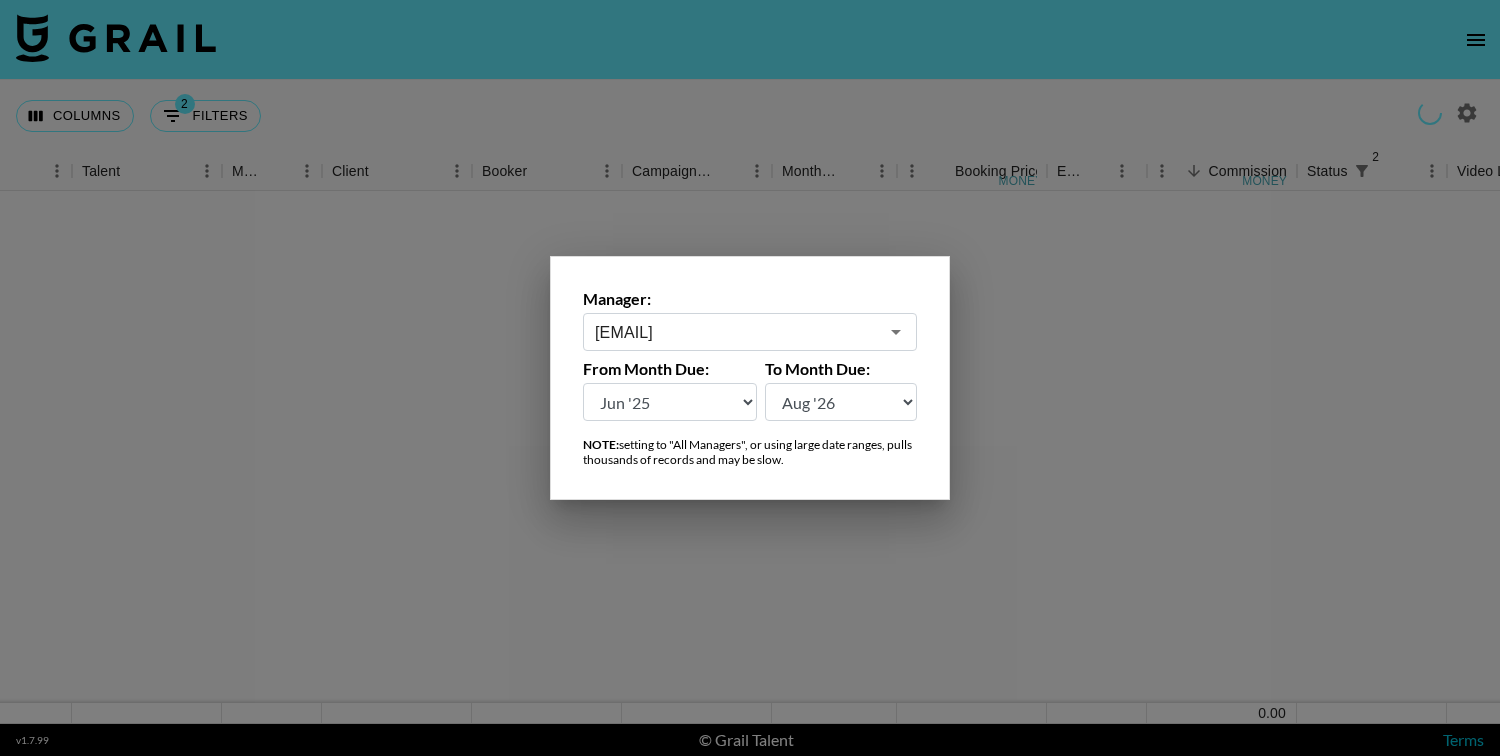 click at bounding box center (750, 378) 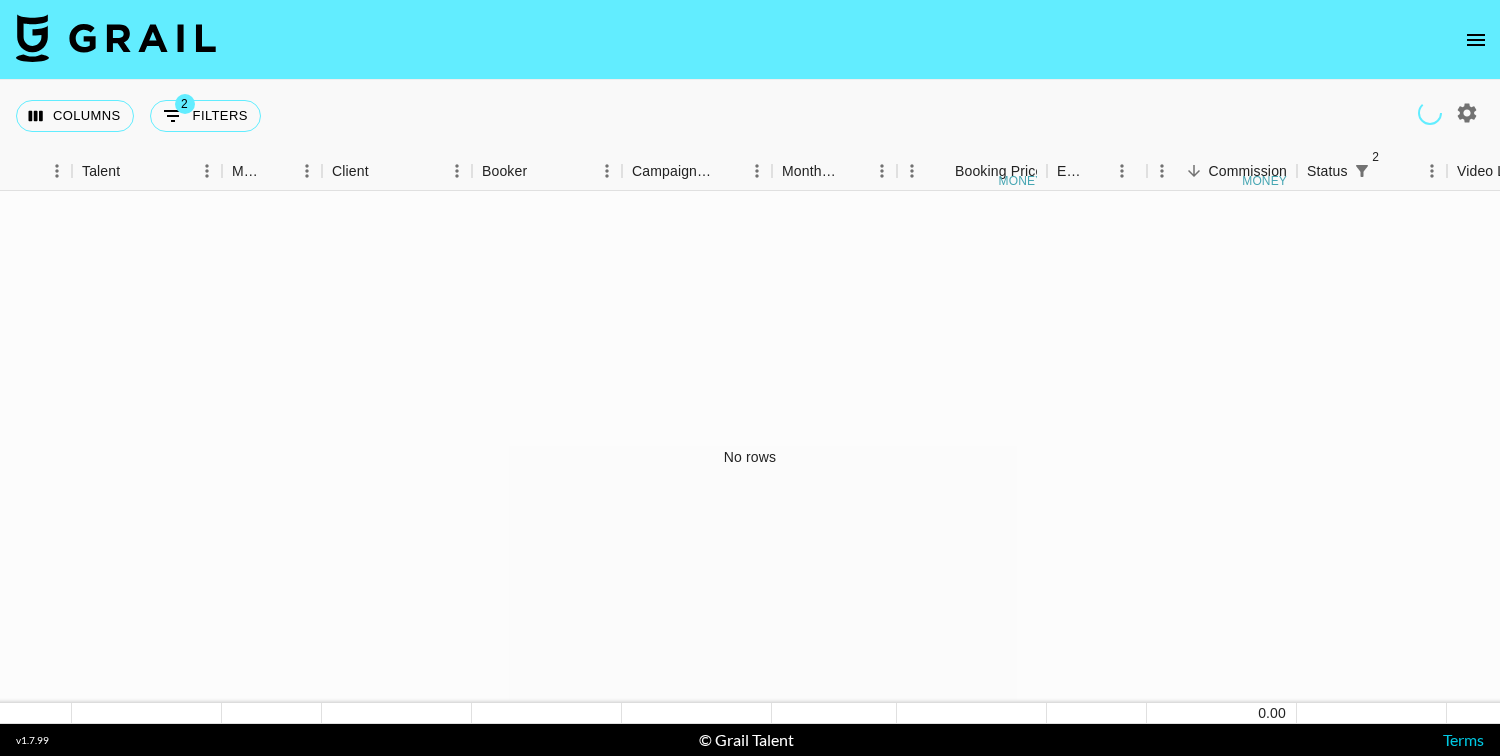 click at bounding box center [1467, 113] 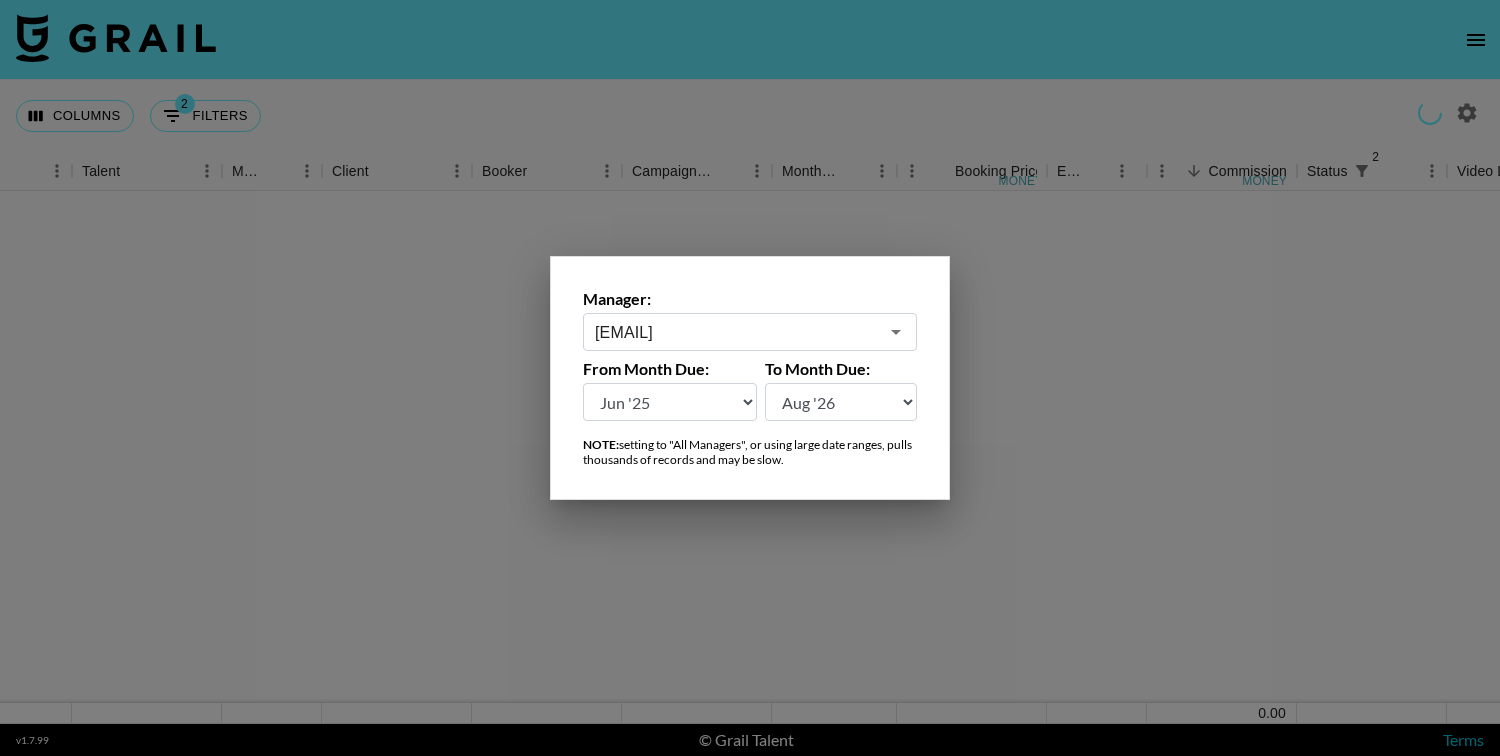click on "Aug '26 Jul '26 Jun '26 May '26 Apr '26 Mar '26 Feb '26 Jan '26 Dec '25 Nov '25 Oct '25 Sep '25 Aug '25 Jul '25 Jun '25 May '25 Apr '25 Mar '25 Feb '25 Jan '25 Dec '24 Nov '24 Oct '24 Sep '24 Aug '24" at bounding box center [670, 402] 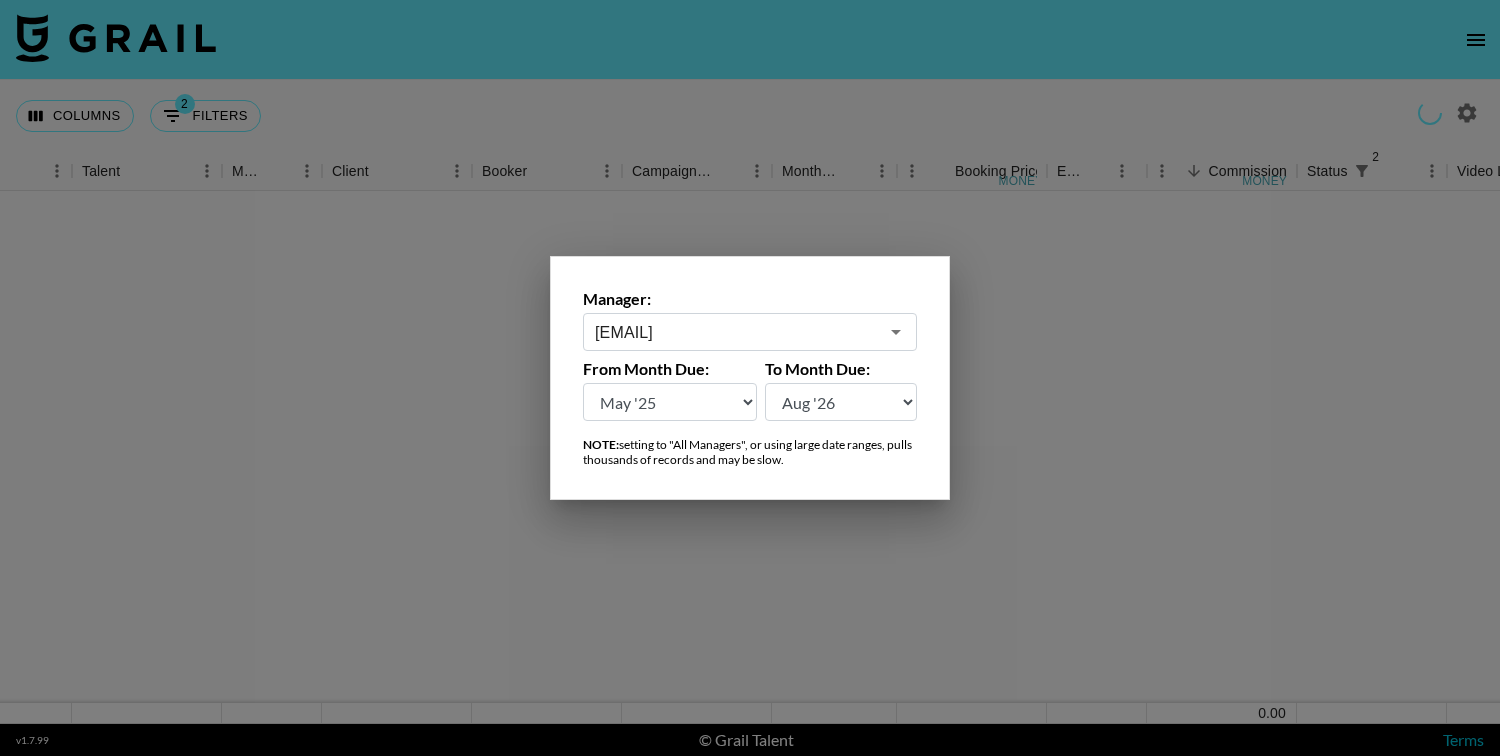 click at bounding box center (750, 378) 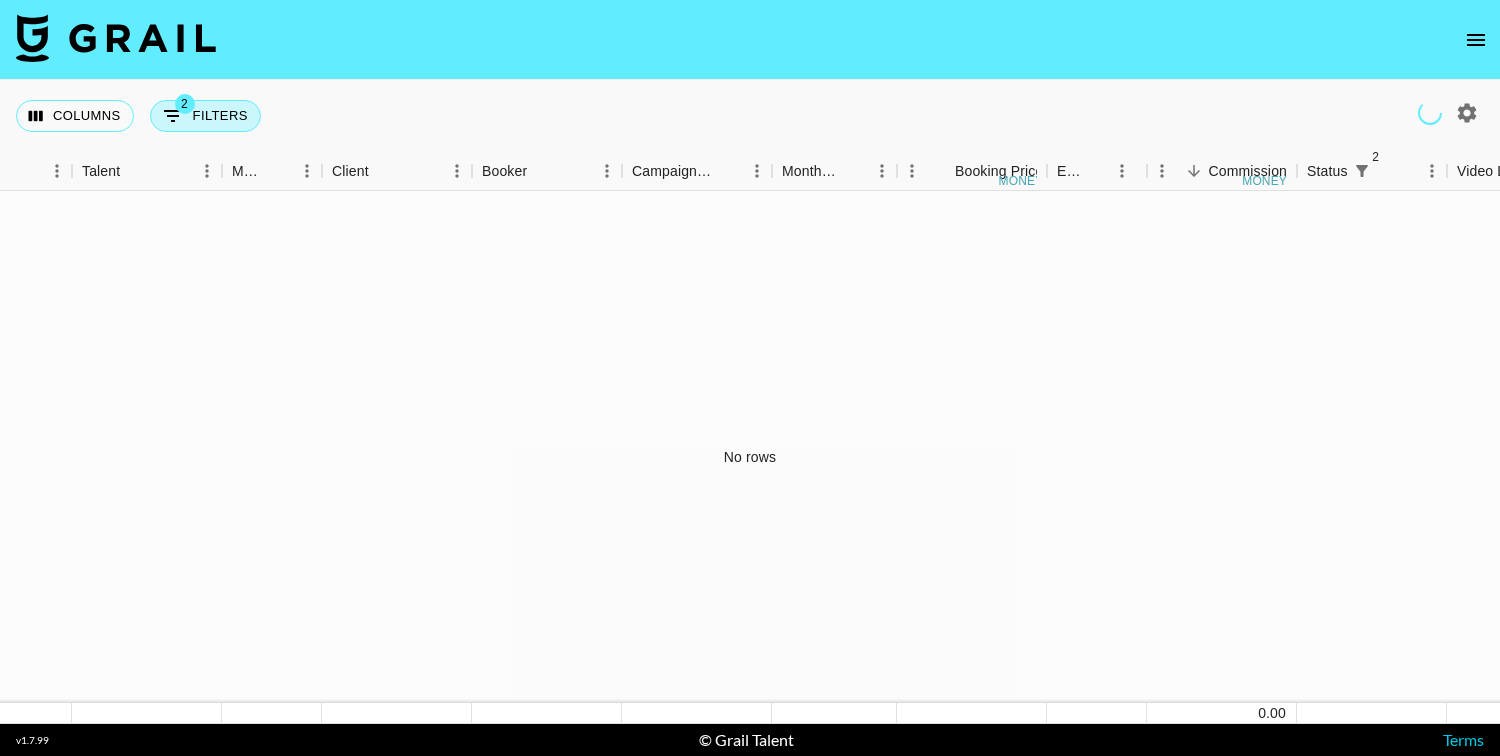click 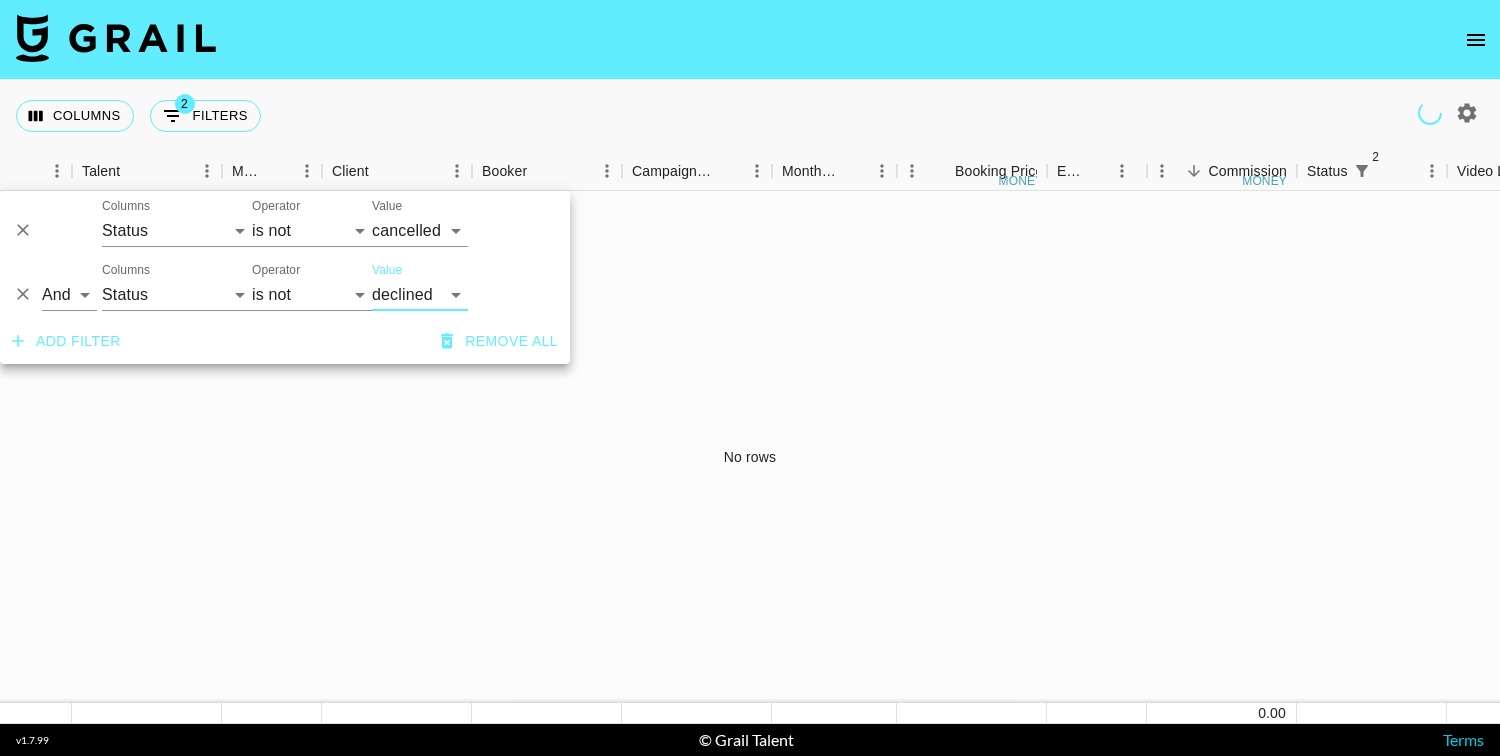 click on "Columns 2 Filters + Booking" at bounding box center [750, 116] 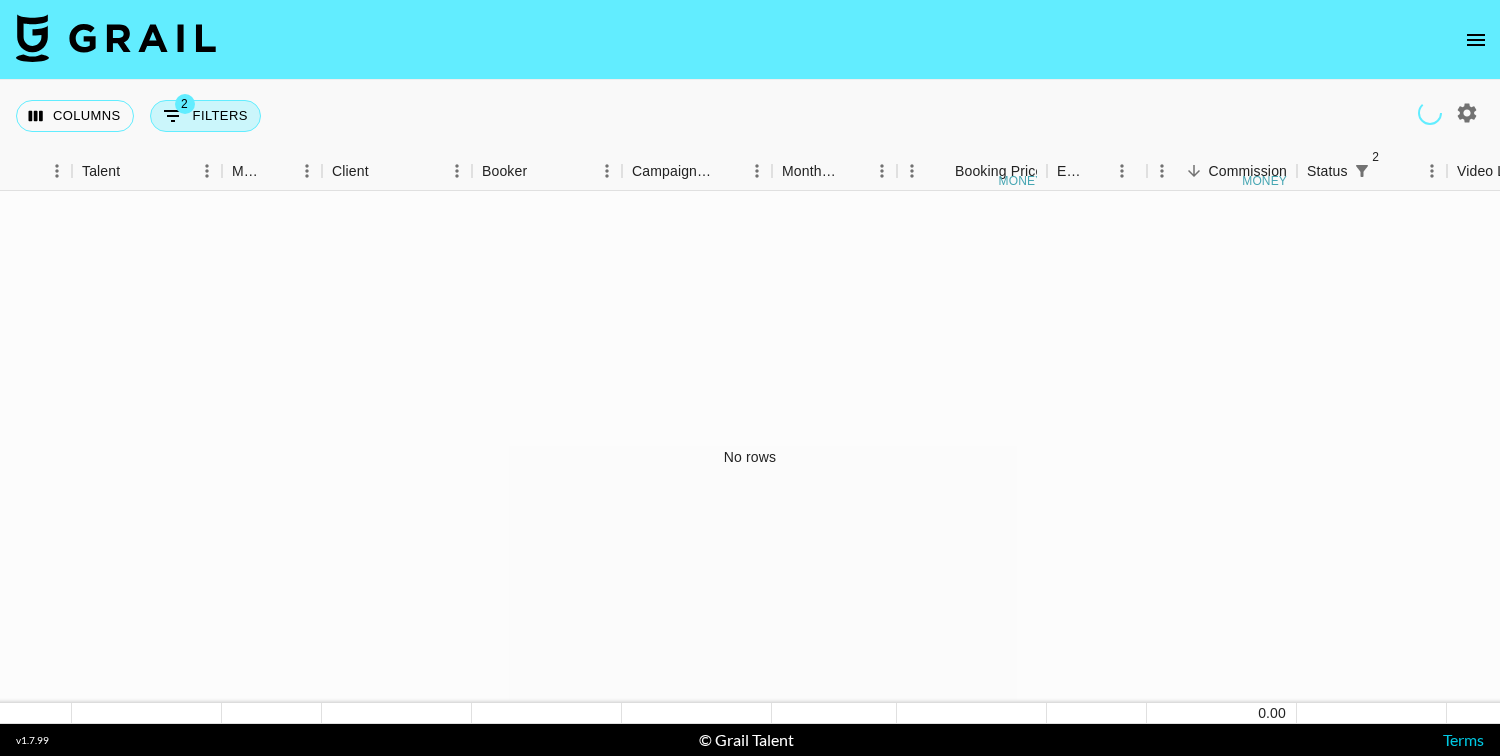 click 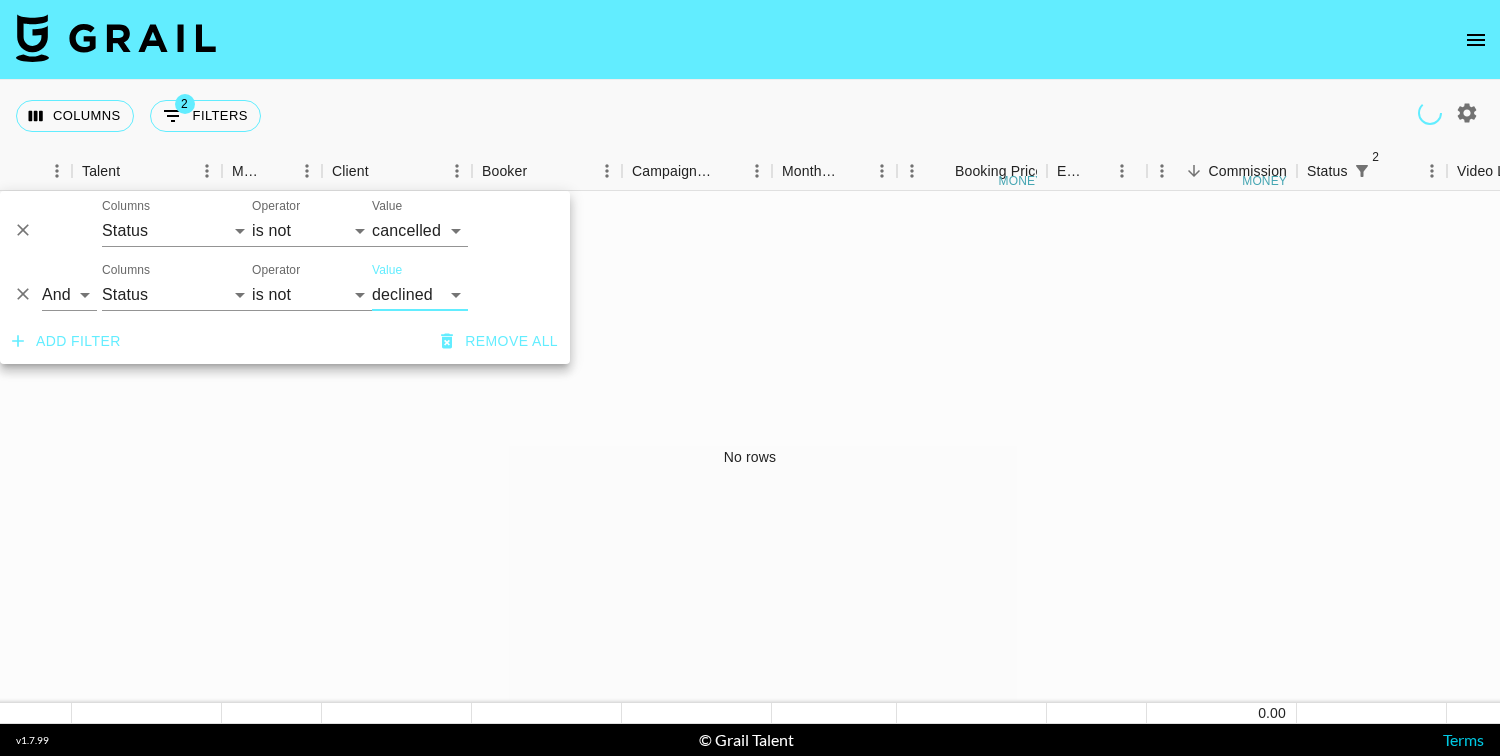 click on "Columns 2 Filters + Booking" at bounding box center (750, 116) 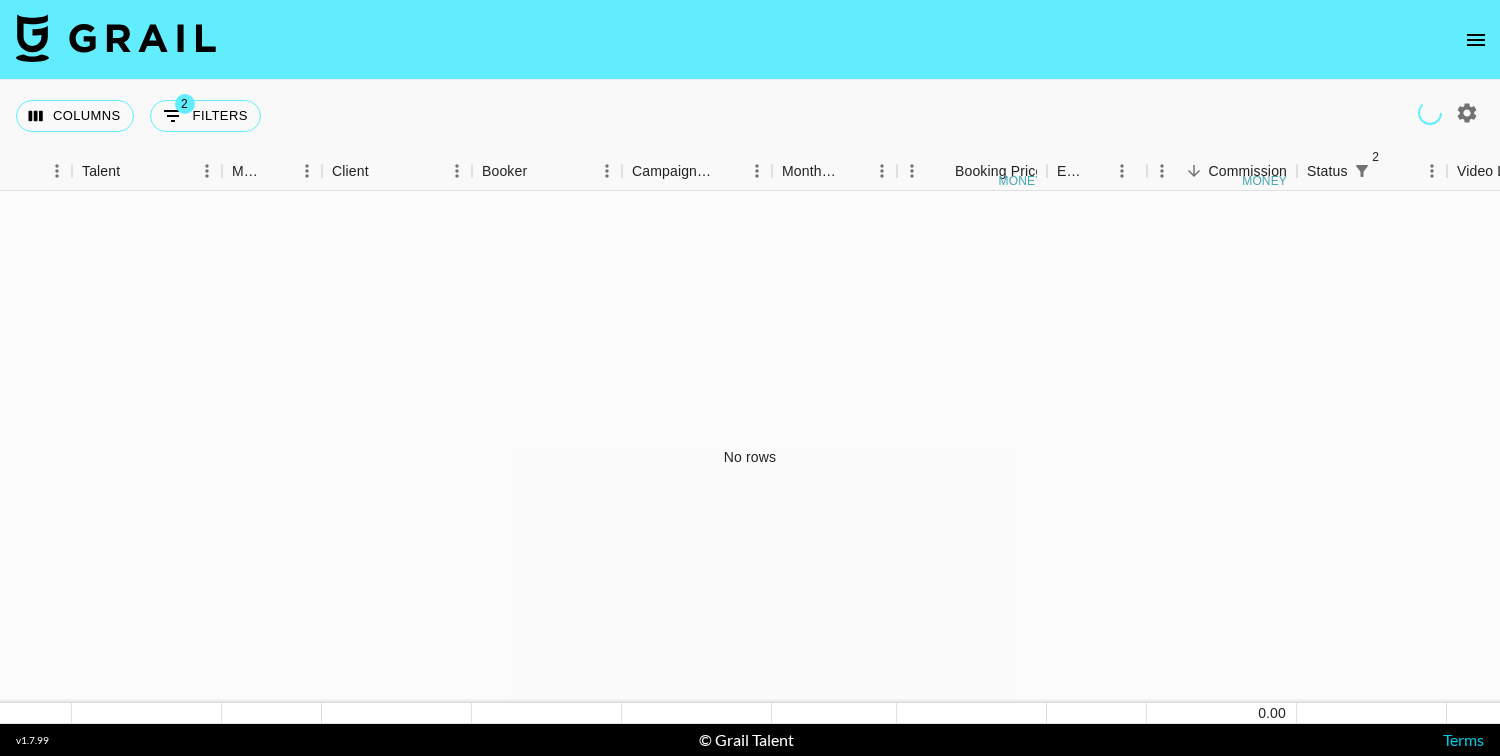 click 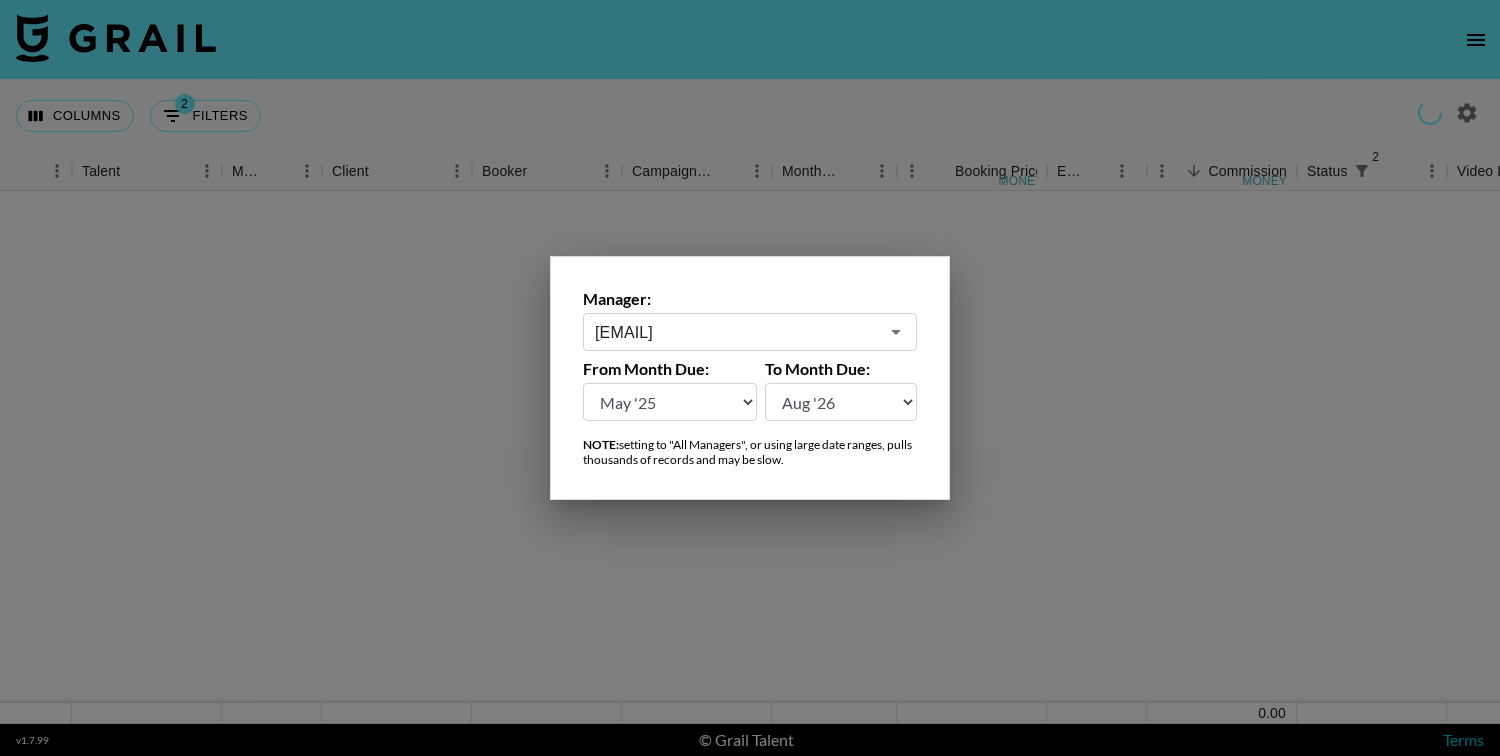 click on "[EMAIL]" at bounding box center [736, 332] 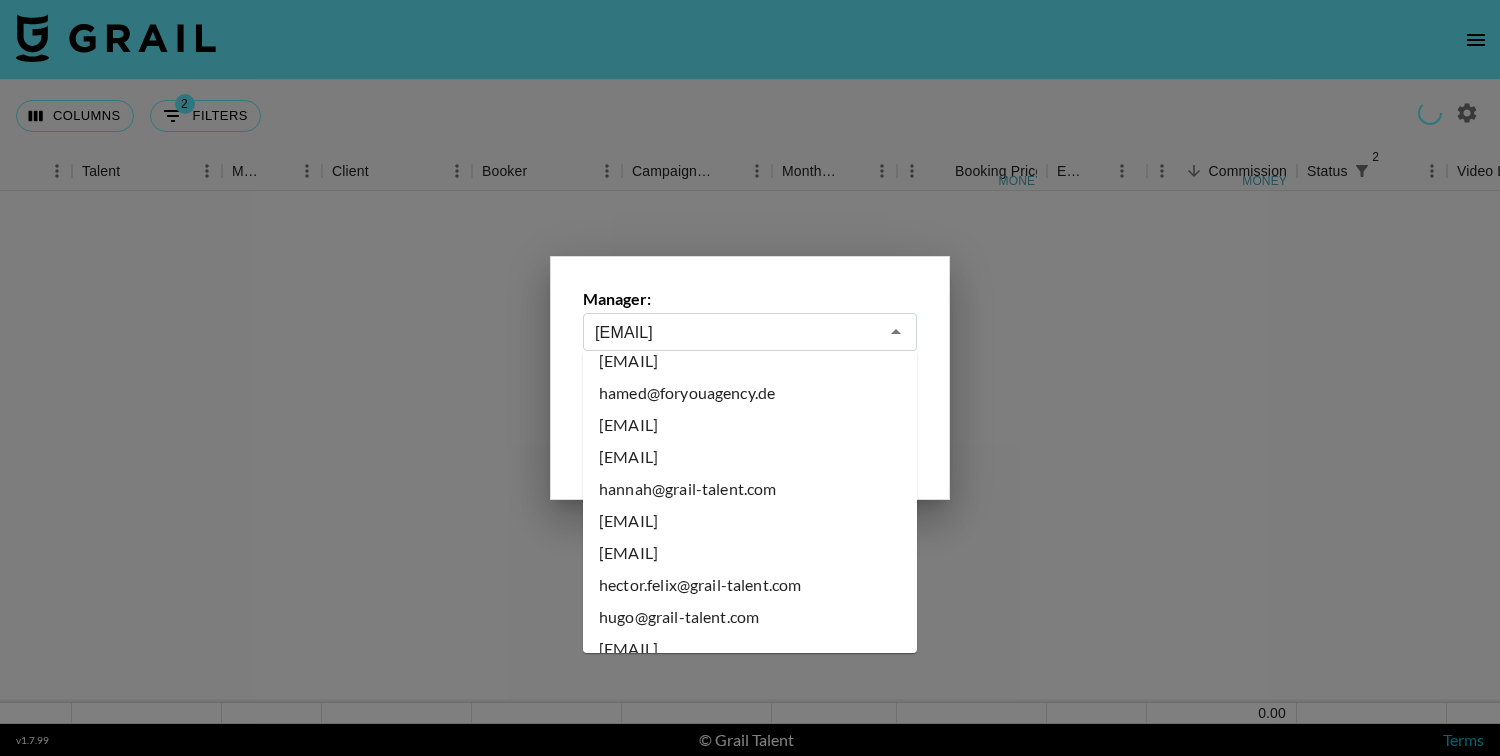 scroll, scrollTop: 4561, scrollLeft: 0, axis: vertical 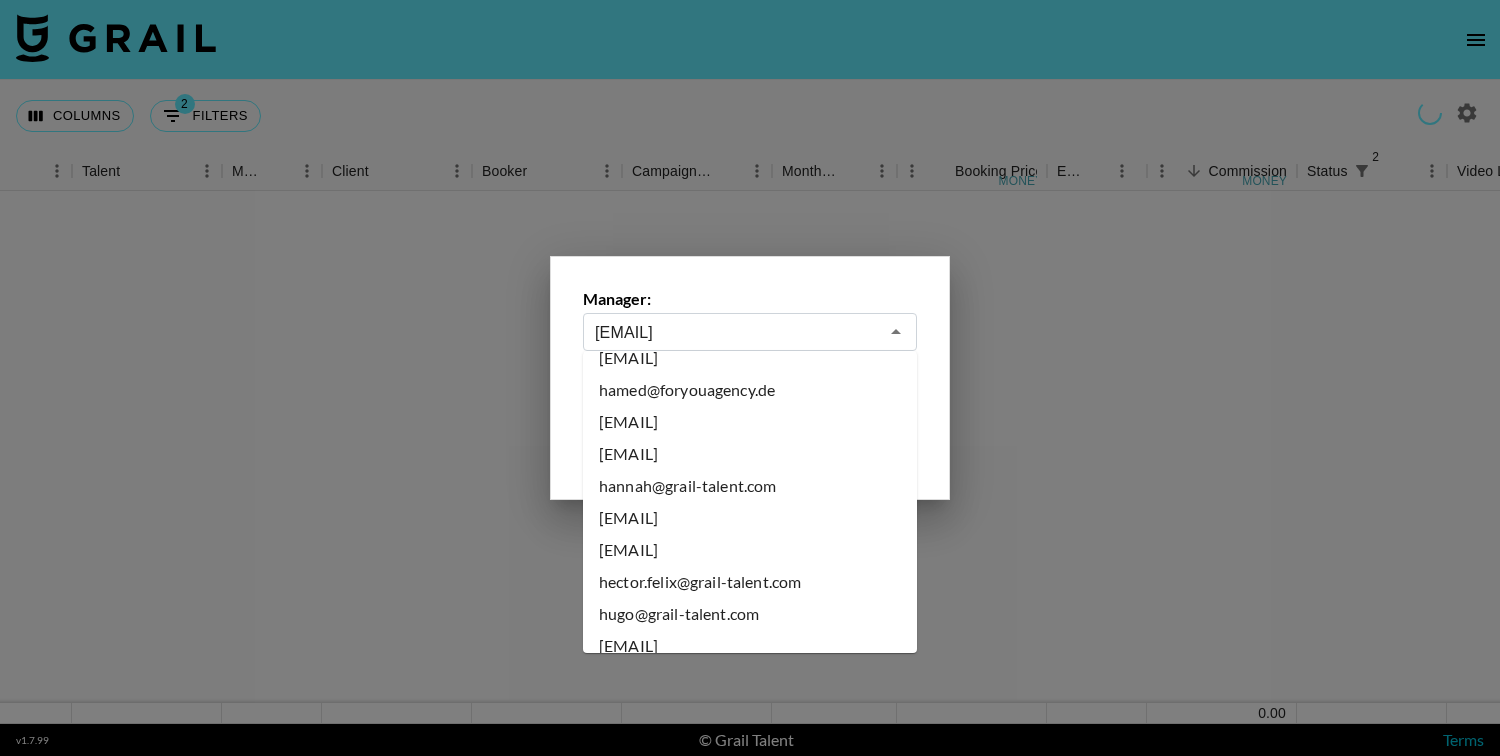 click on "hannah@grail-talent.com" at bounding box center [750, 486] 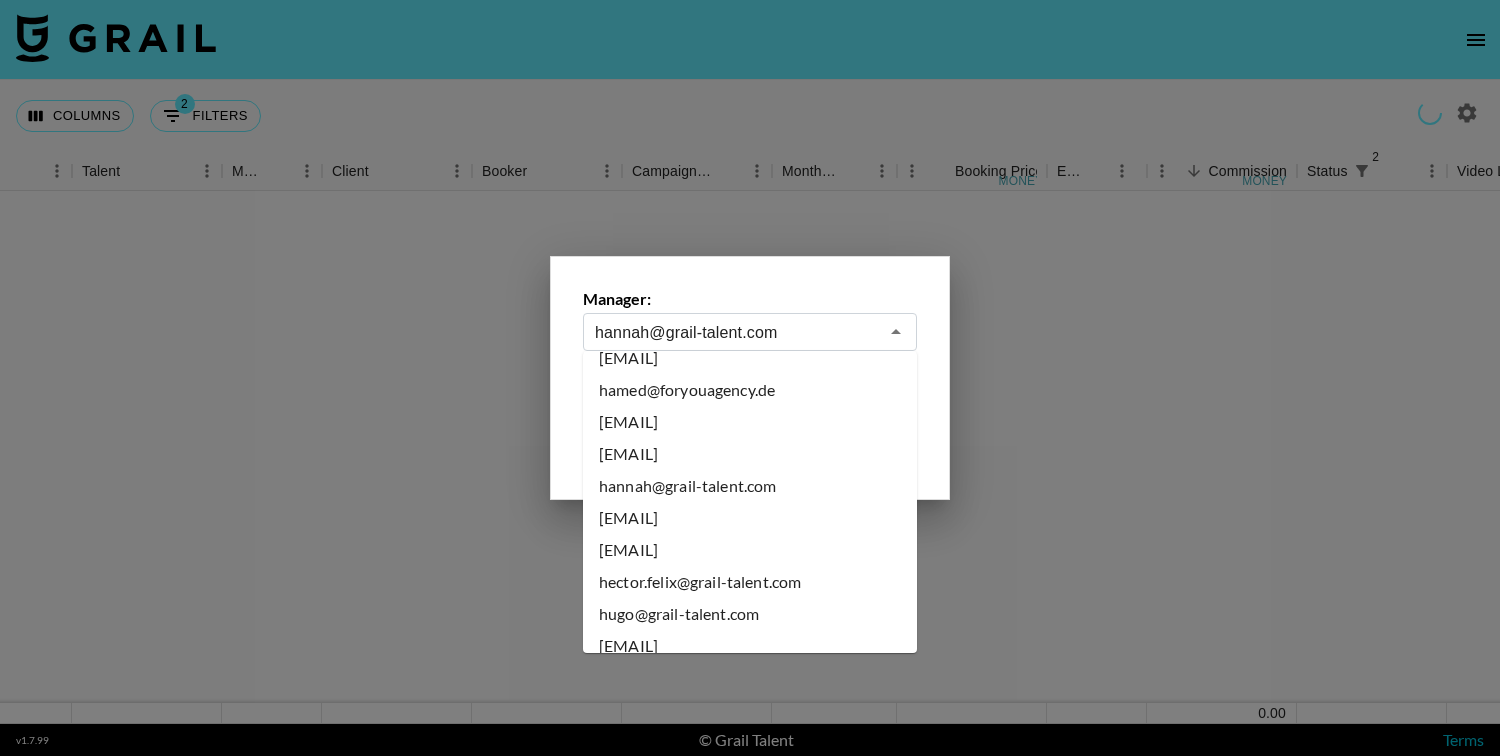 click at bounding box center [750, 378] 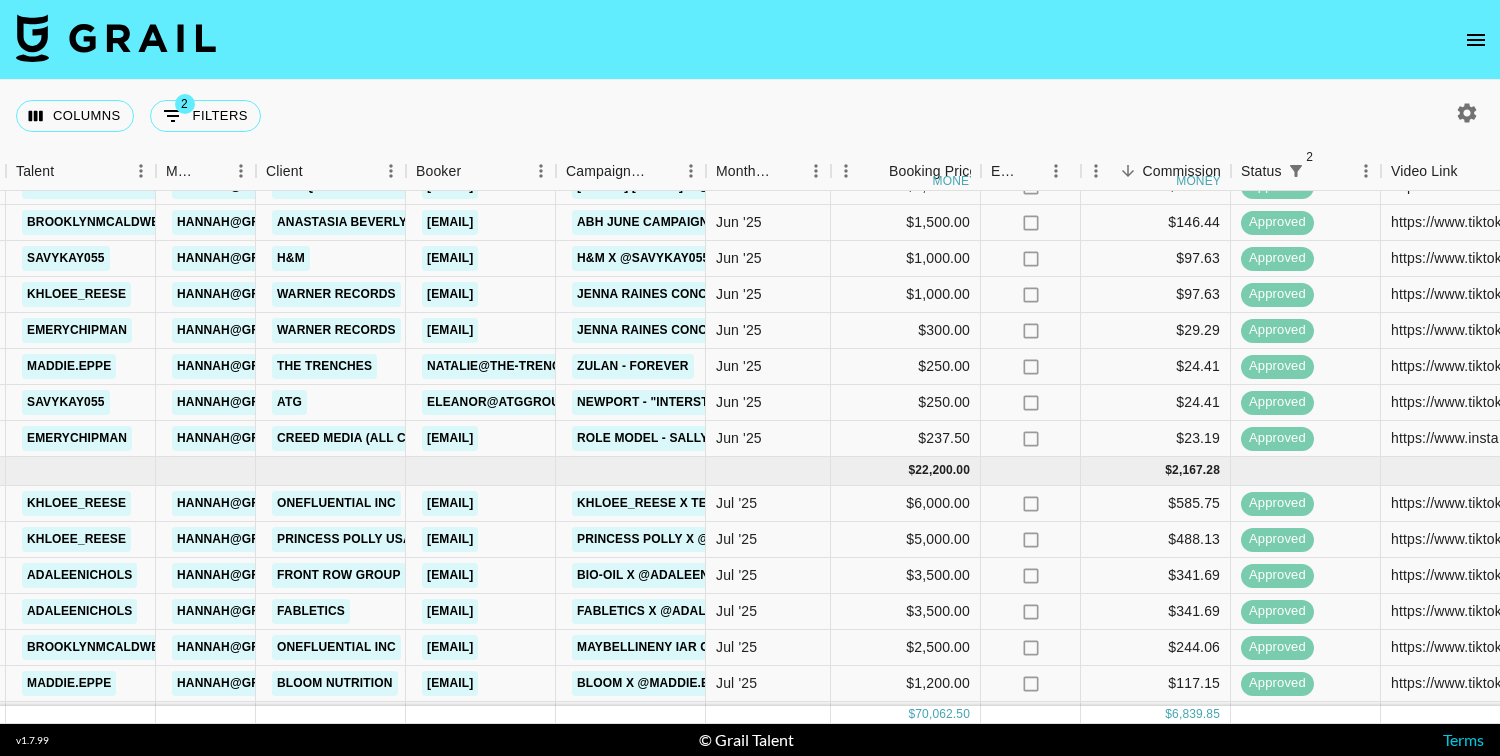 scroll, scrollTop: 688, scrollLeft: 409, axis: both 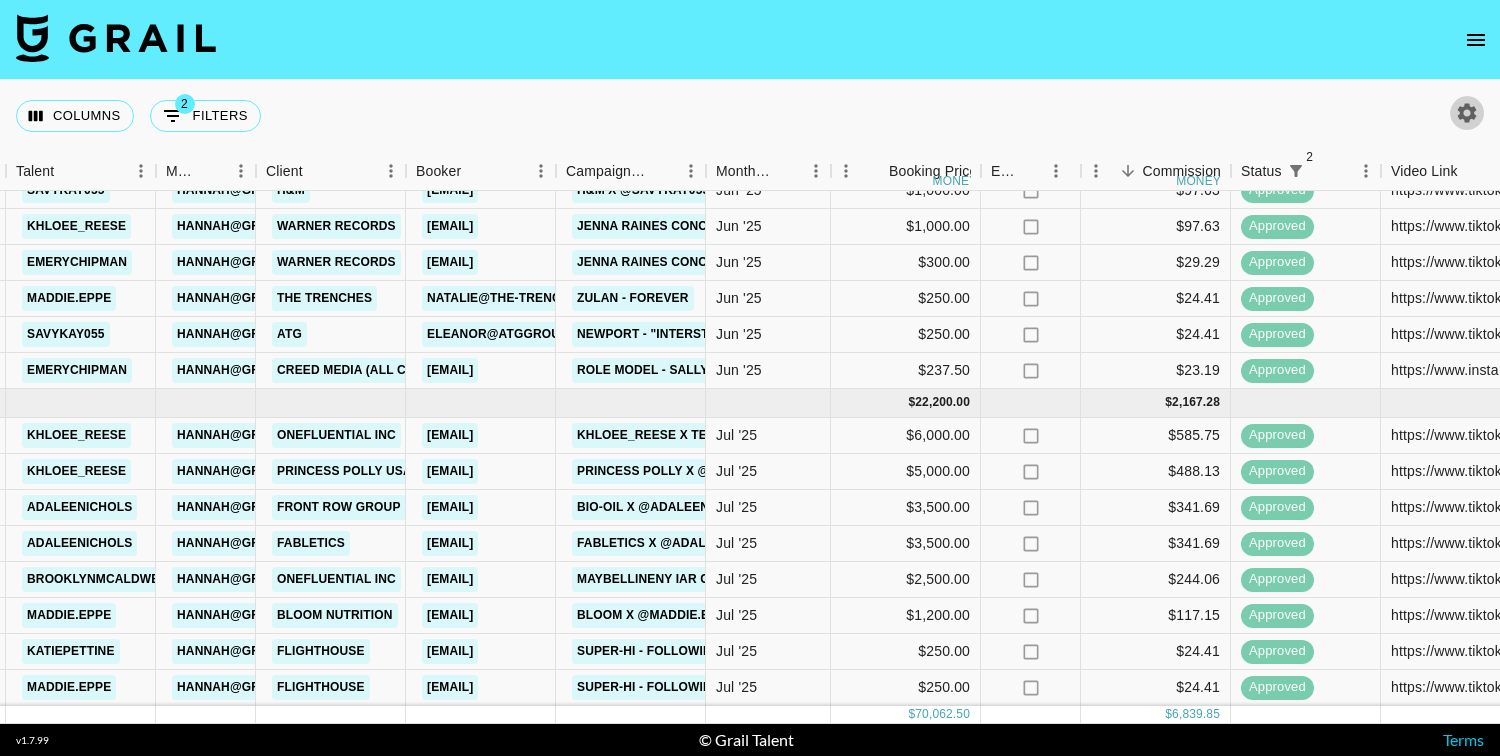 click 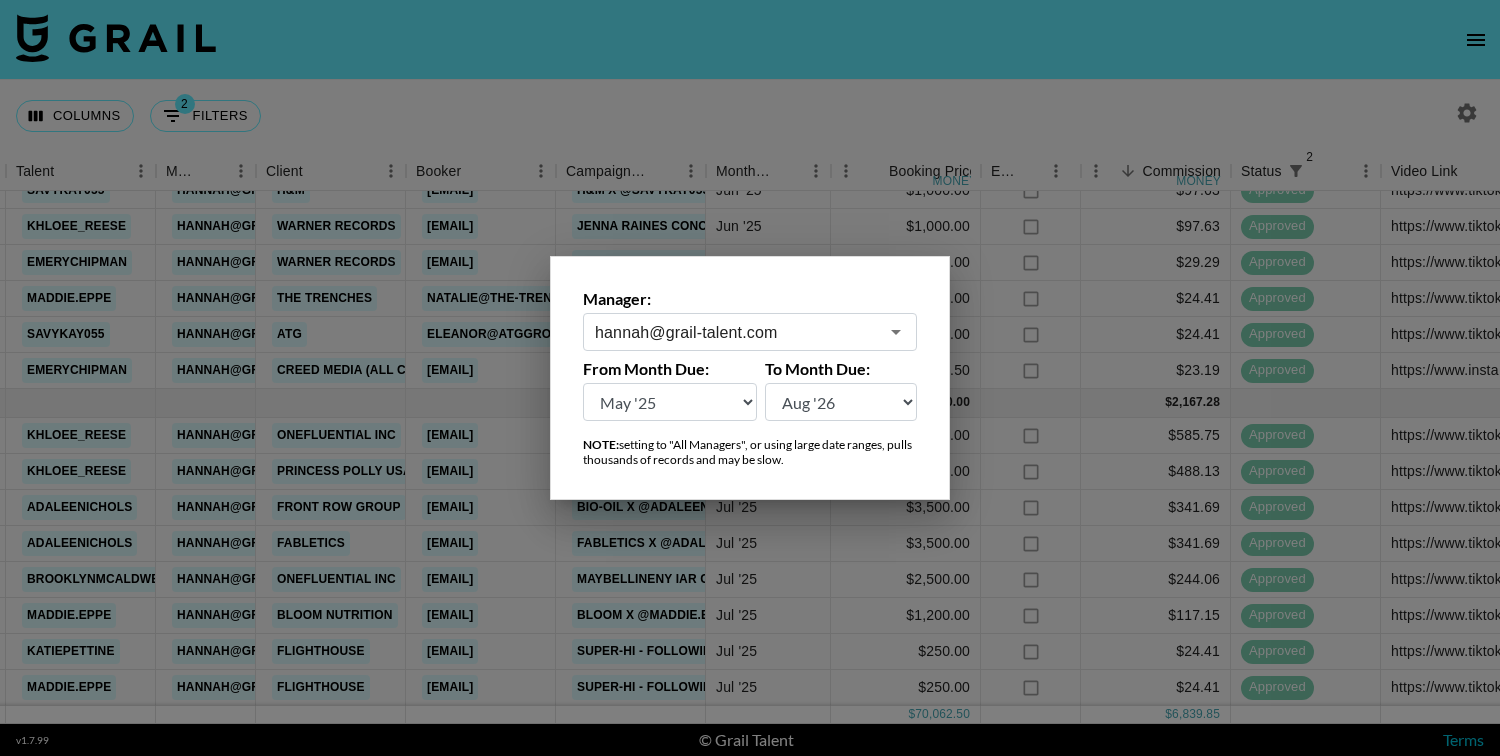 click at bounding box center [750, 378] 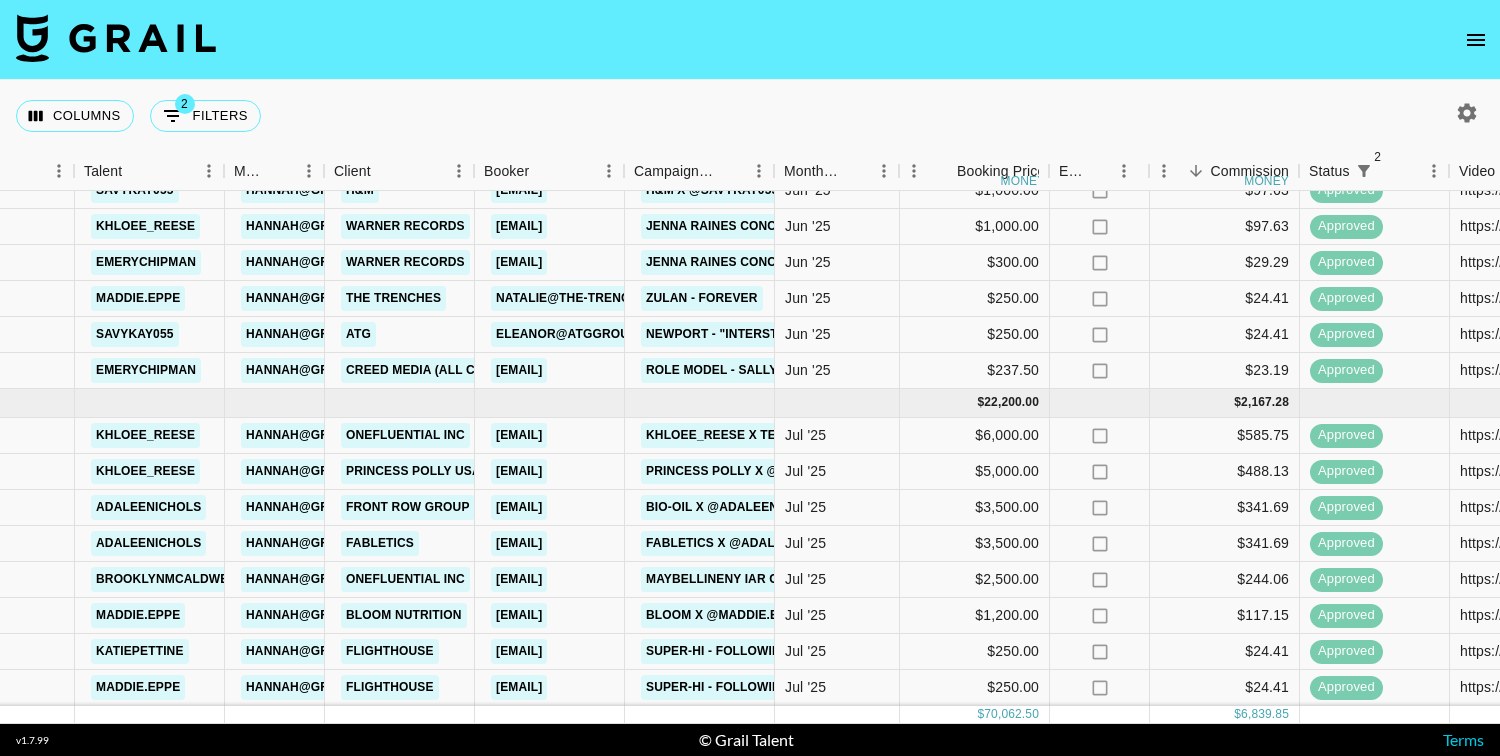 scroll, scrollTop: 688, scrollLeft: 339, axis: both 